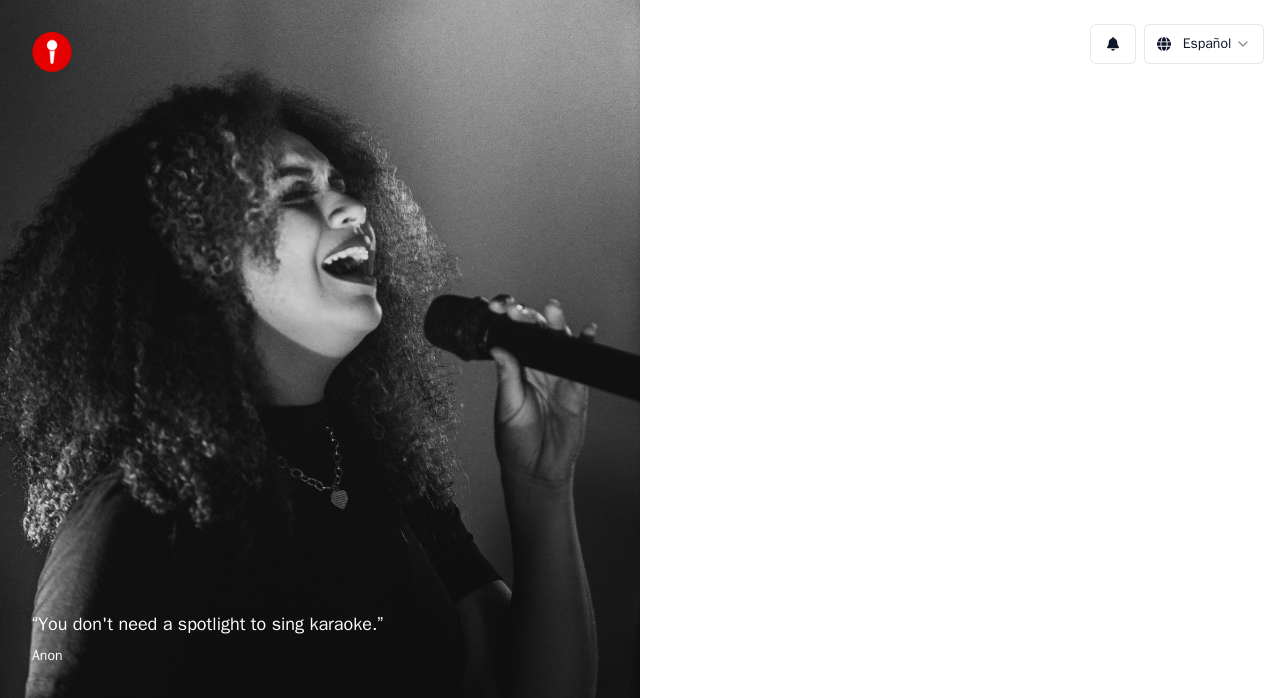 scroll, scrollTop: 0, scrollLeft: 0, axis: both 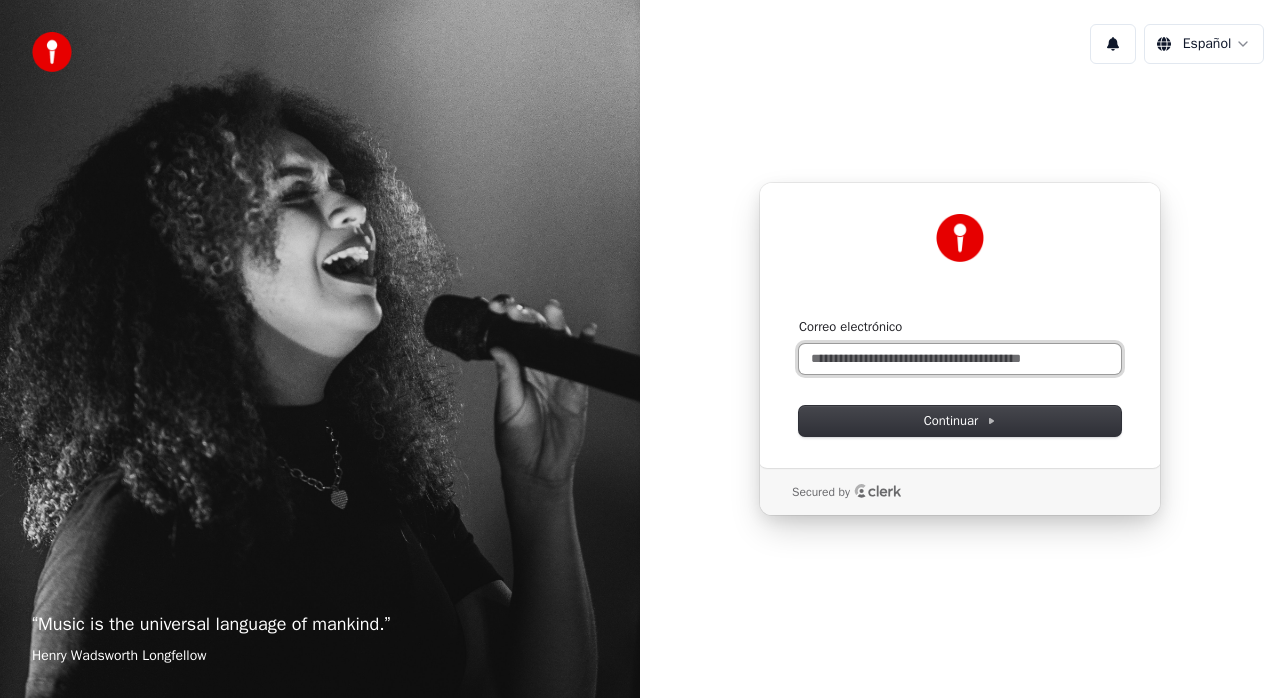 click on "Correo electrónico" at bounding box center (960, 359) 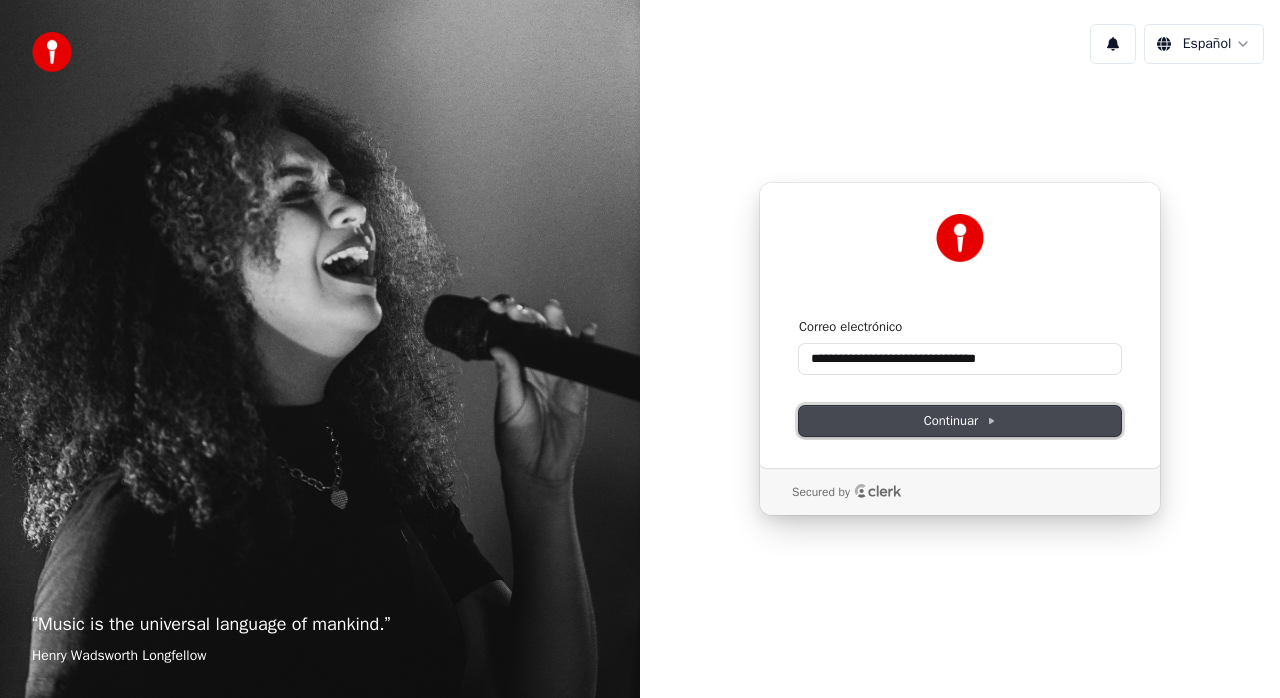 click on "Continuar" at bounding box center (960, 421) 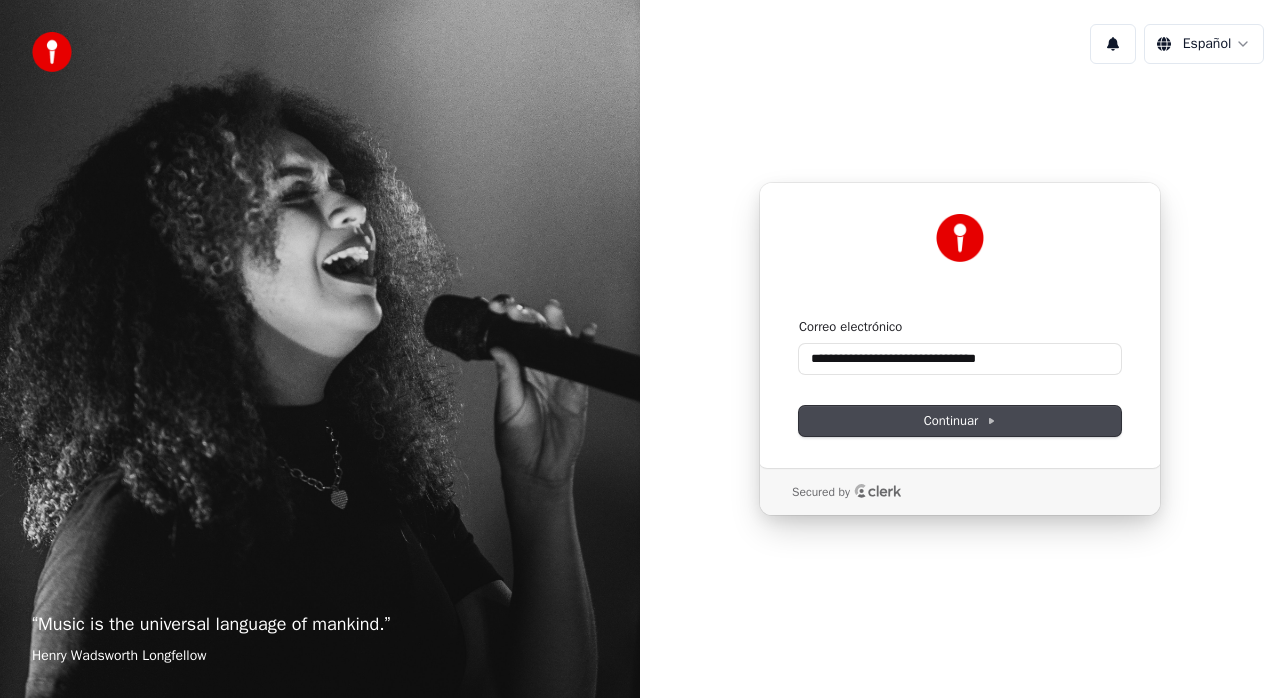 type on "**********" 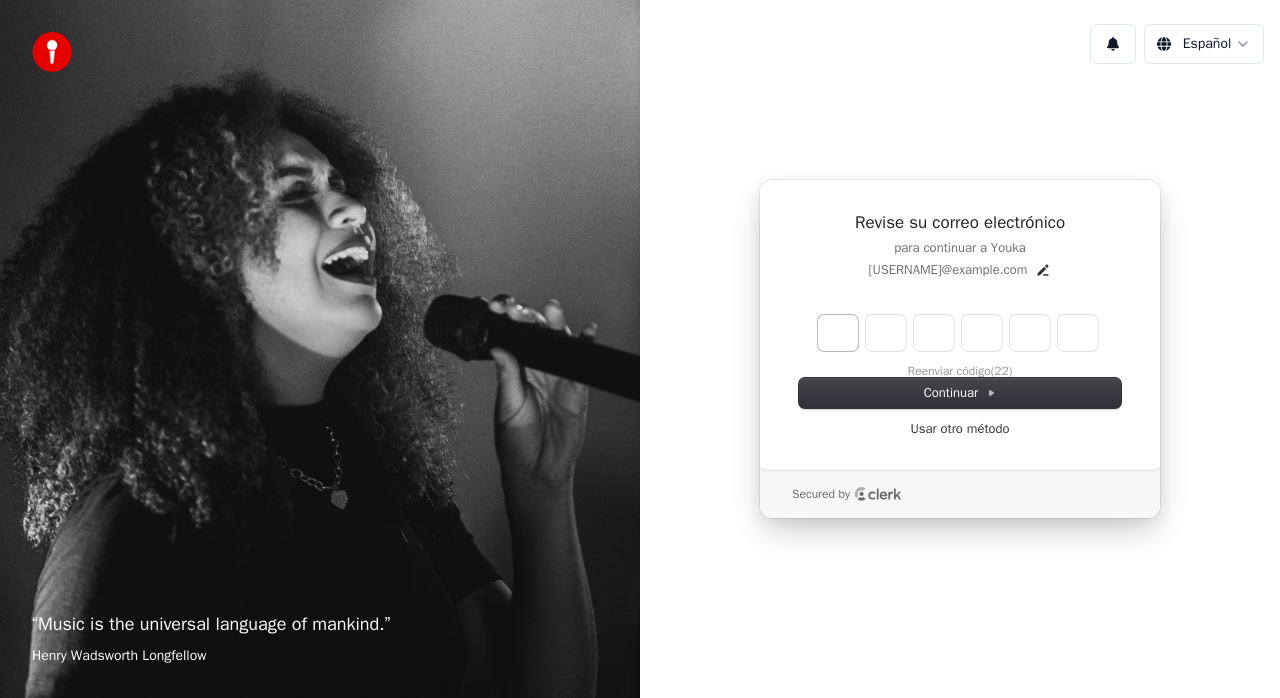 type on "*" 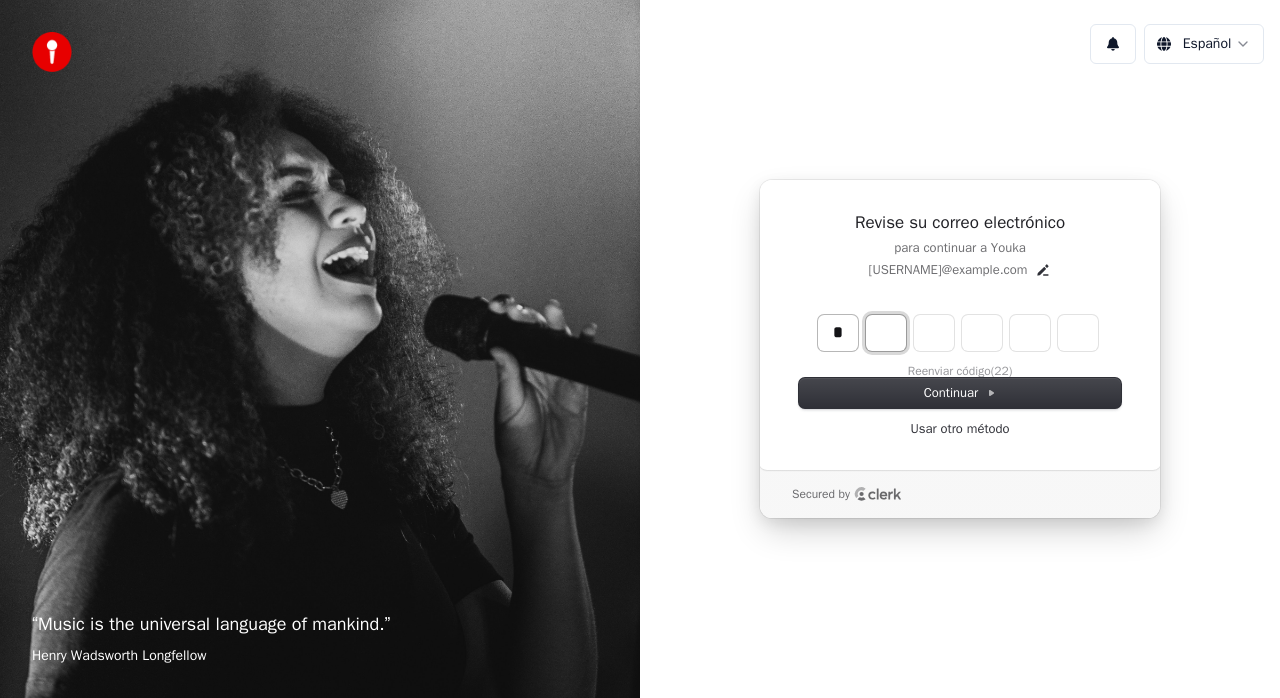 type on "*" 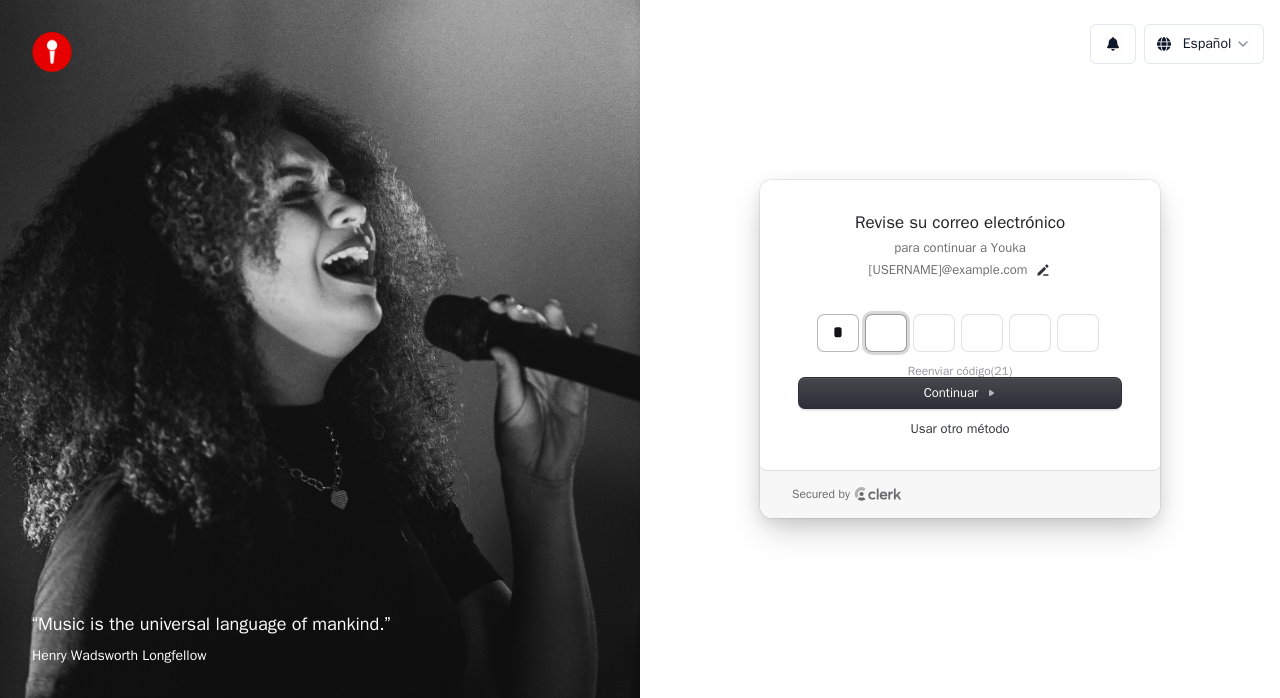 type on "*" 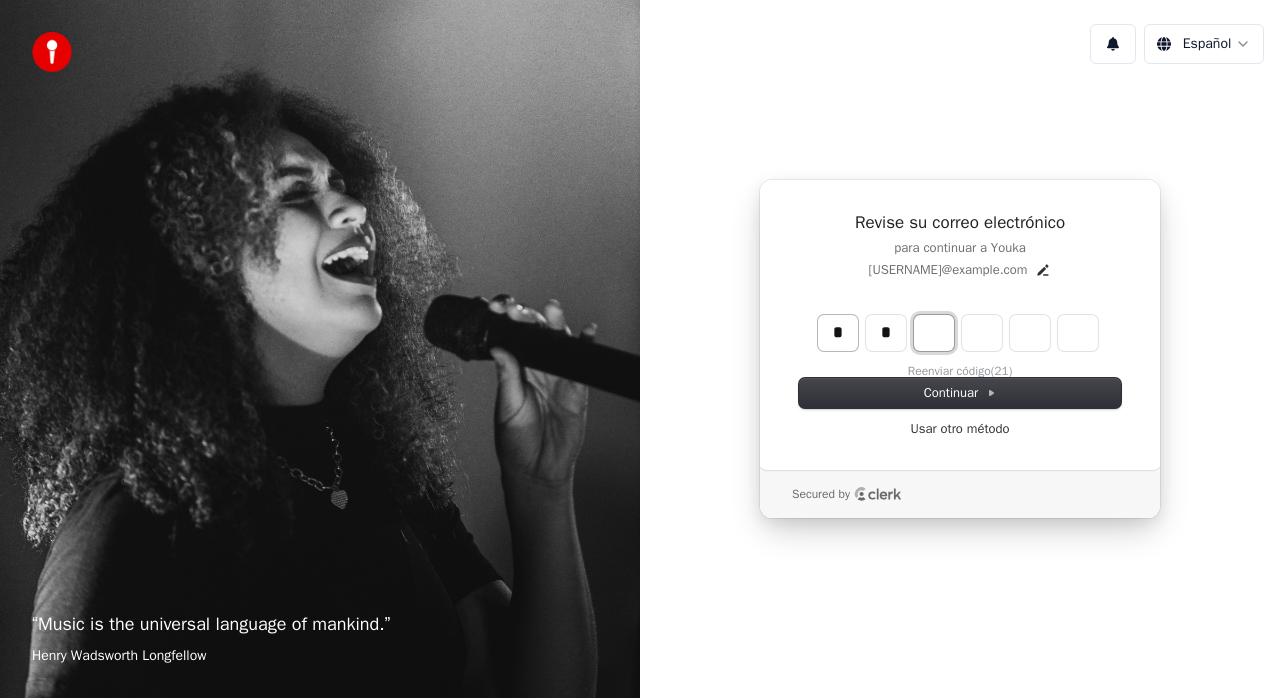 type on "**" 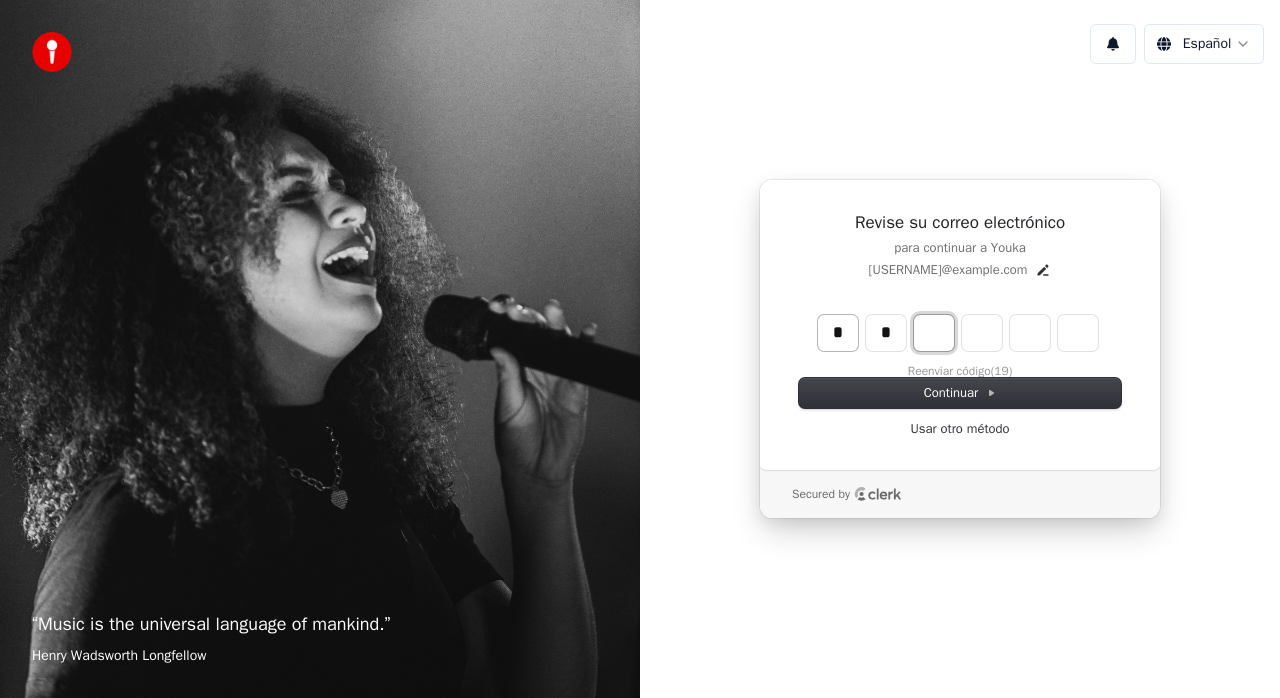 type on "*" 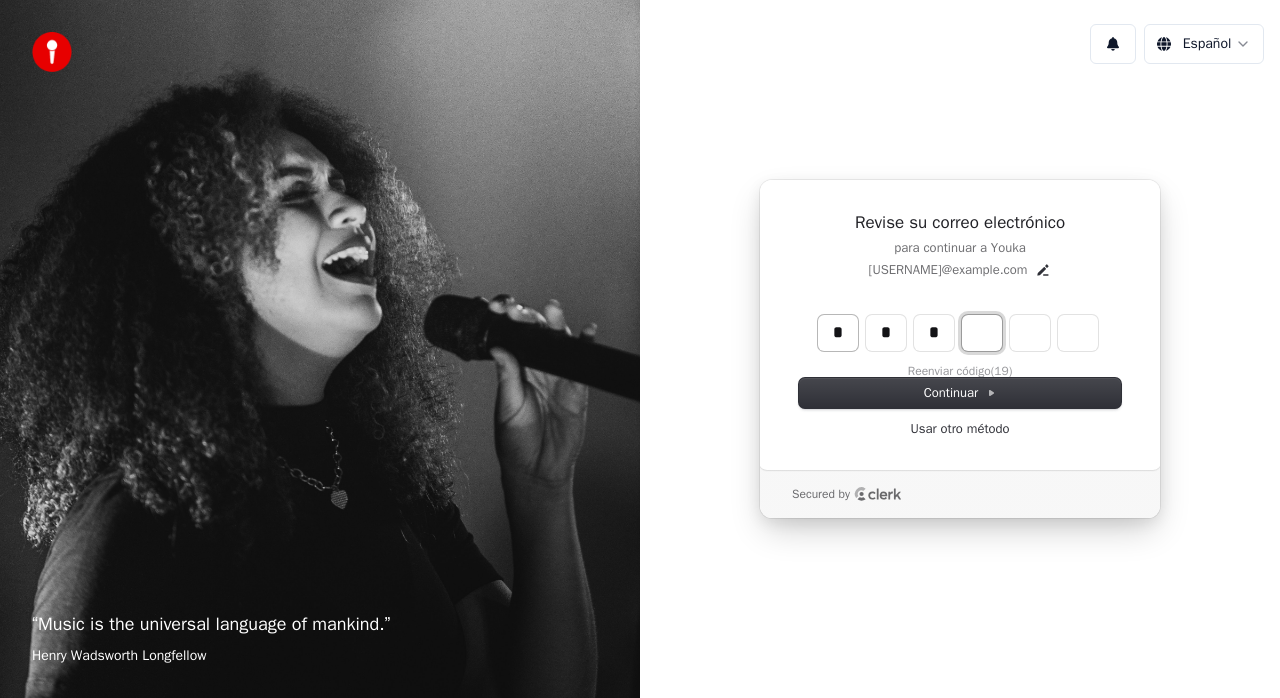 type on "***" 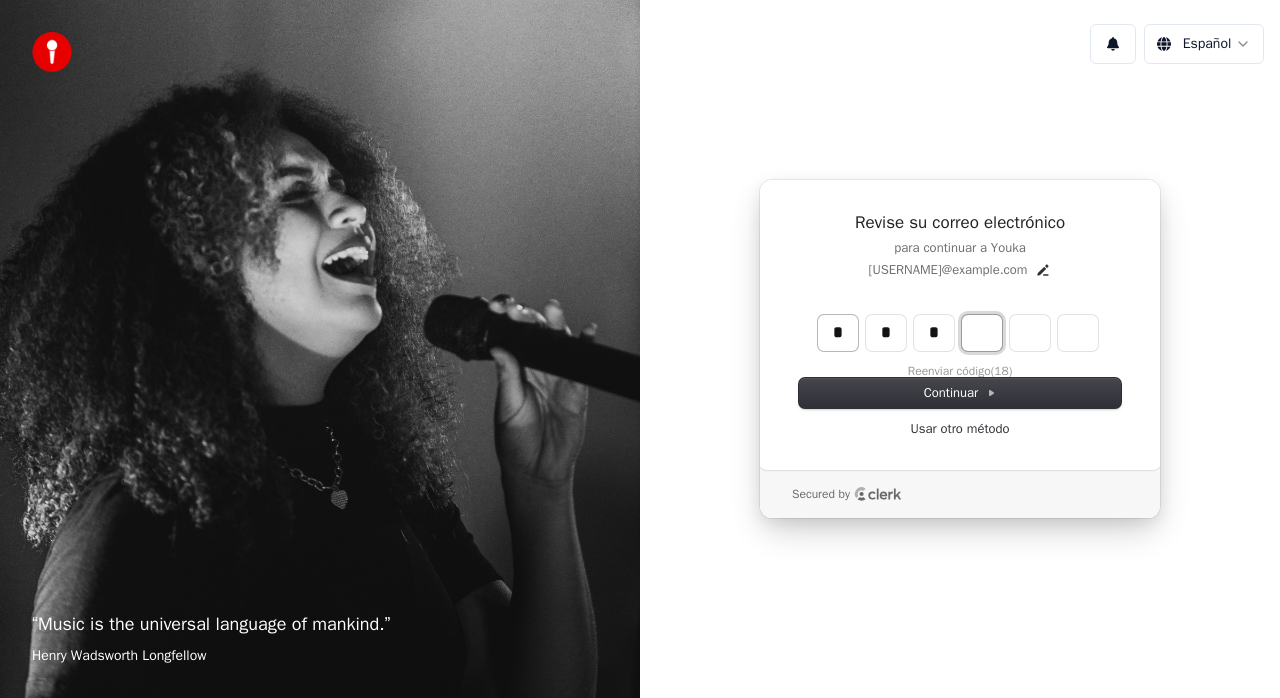 type on "*" 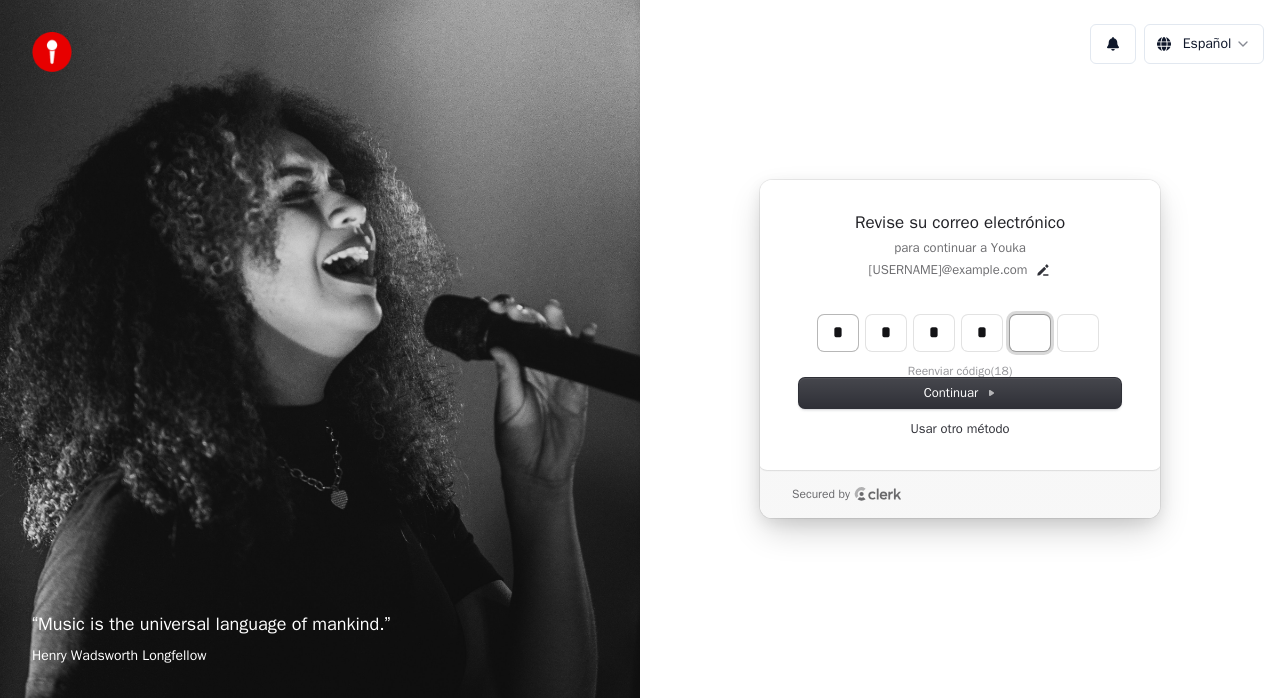 type on "****" 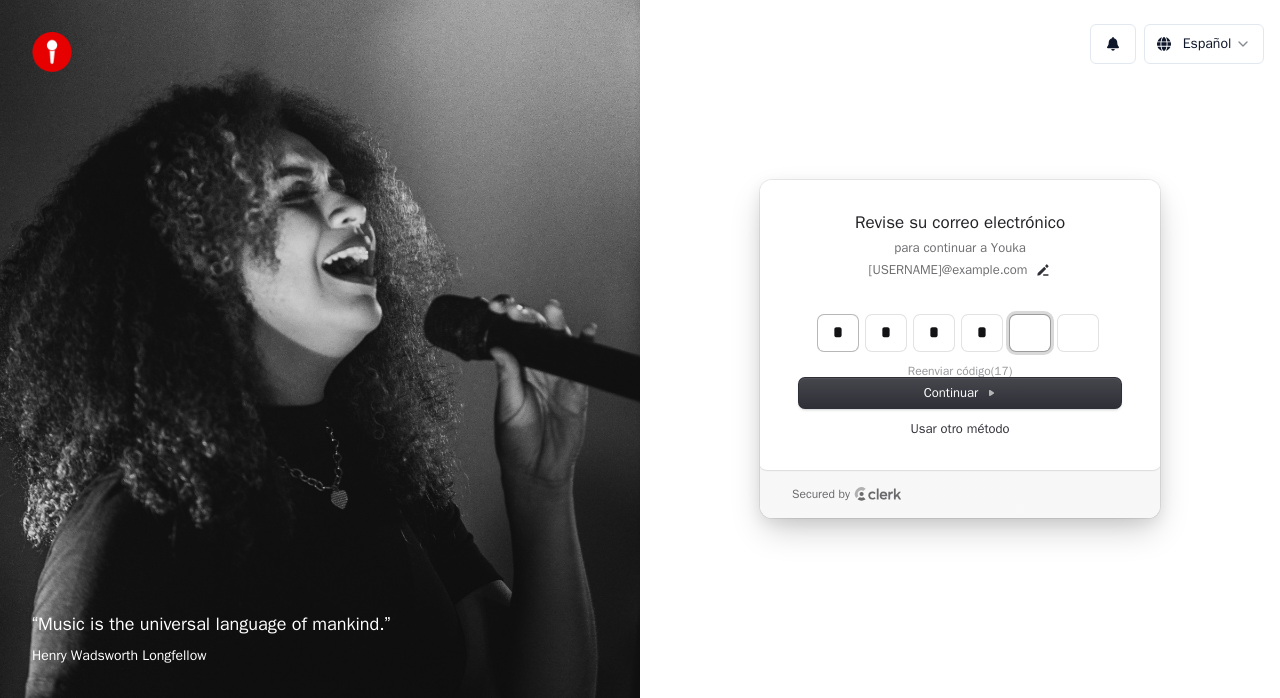 type on "*" 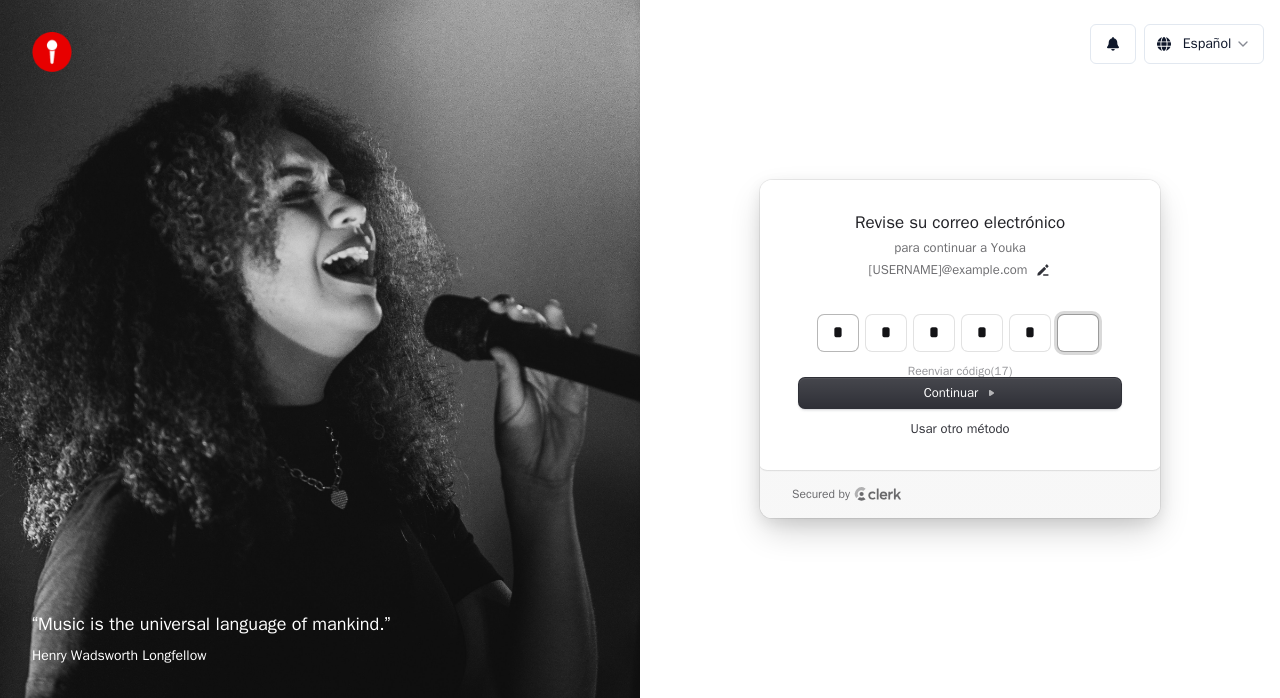 type on "******" 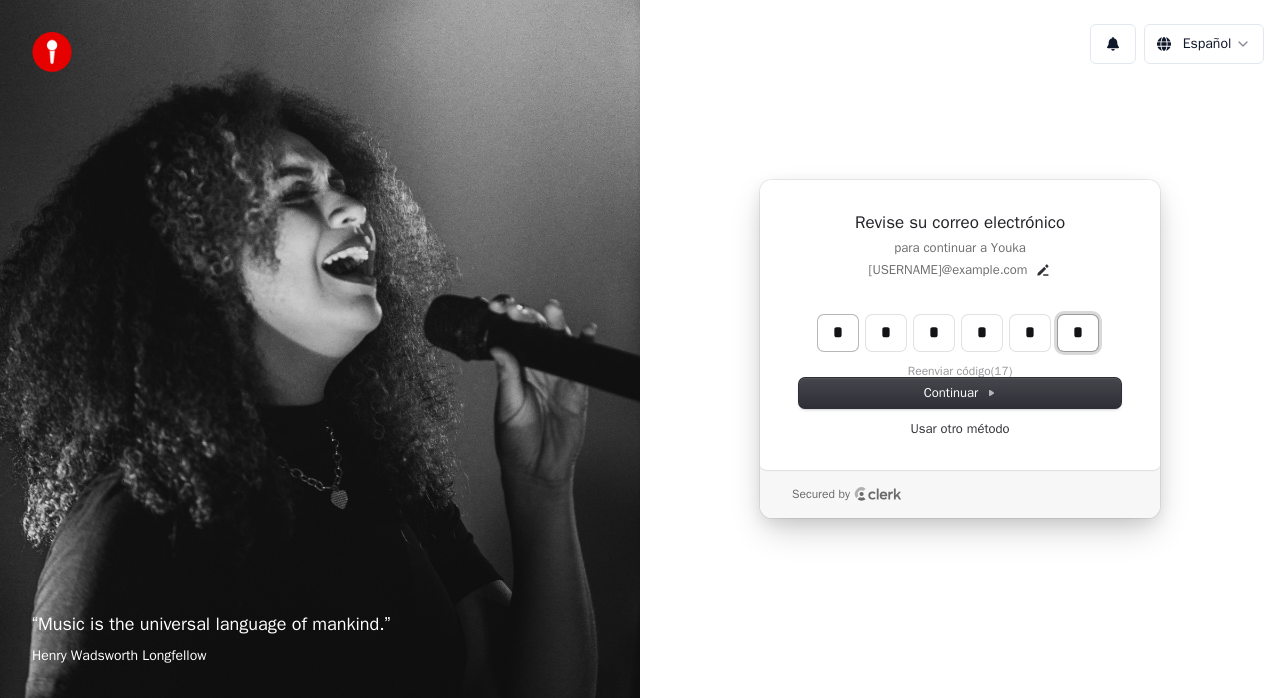type on "*" 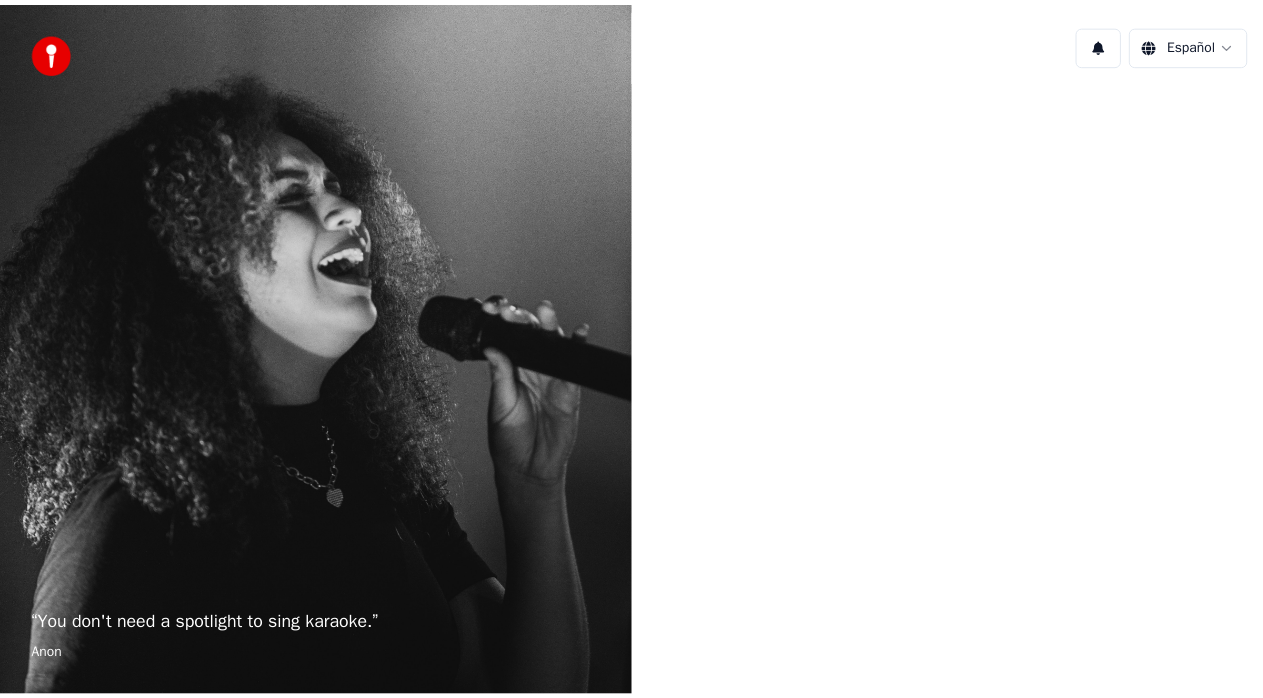 scroll, scrollTop: 0, scrollLeft: 0, axis: both 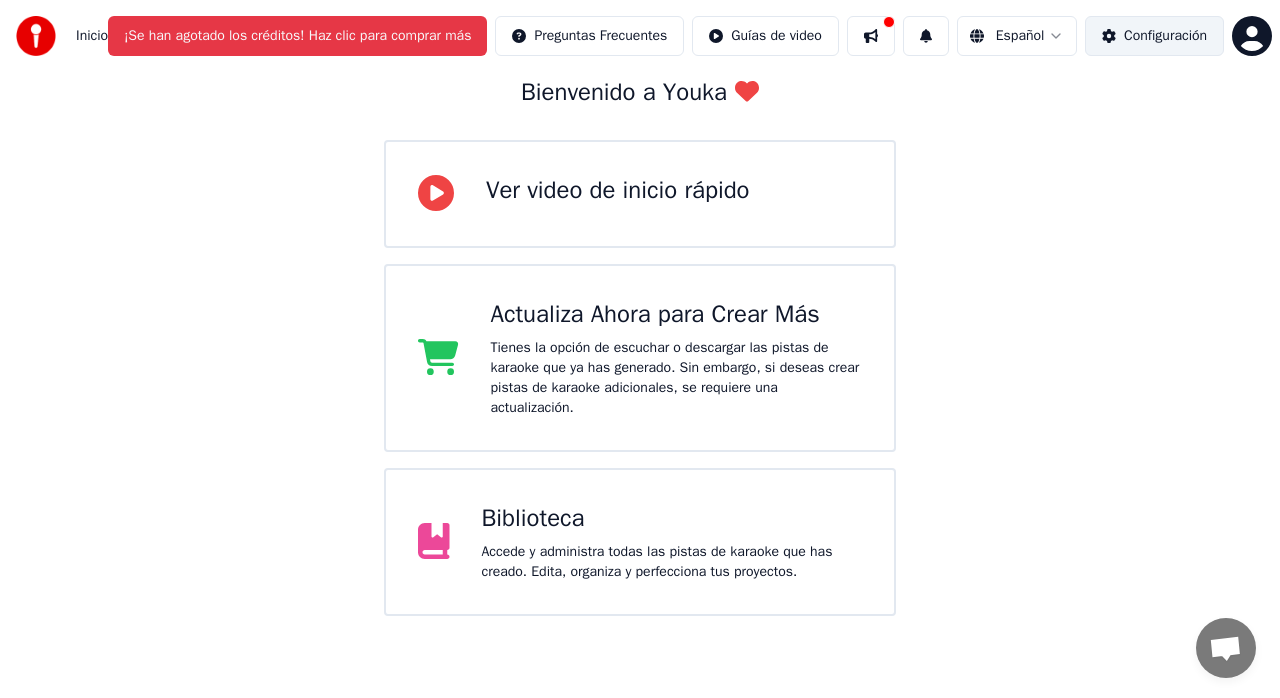 click on "Configuración" at bounding box center [1165, 36] 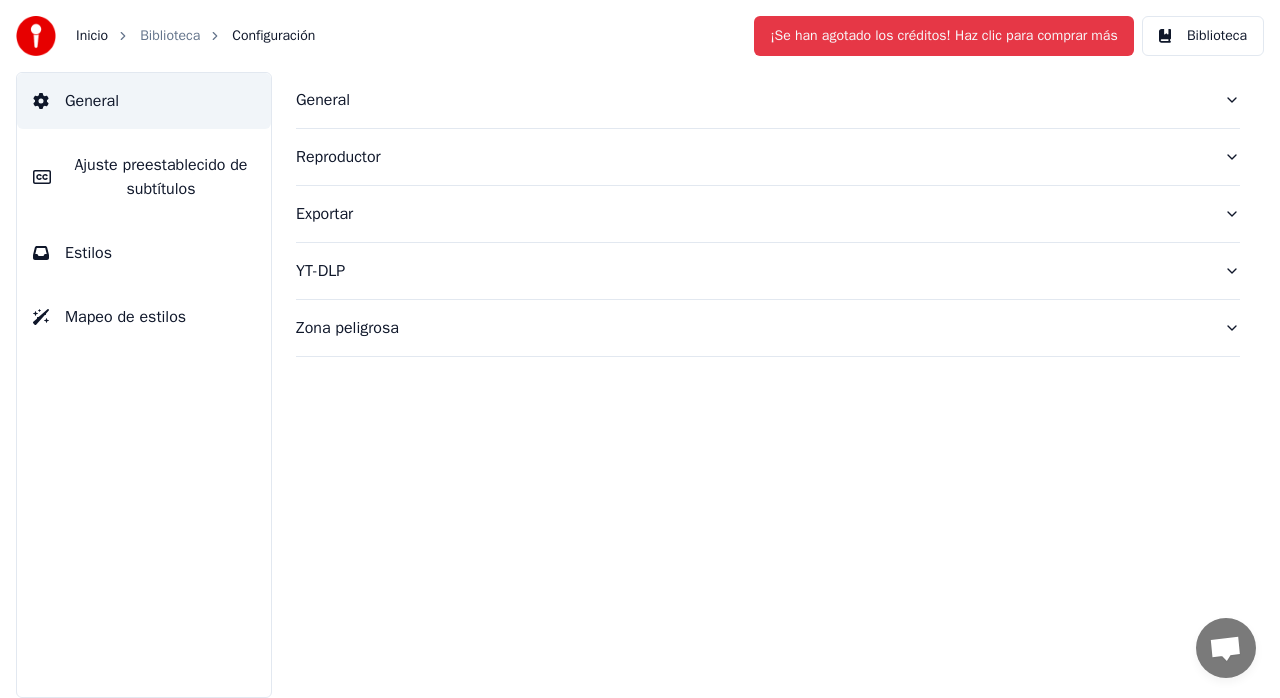 click on "Inicio Biblioteca Configuración" at bounding box center (165, 36) 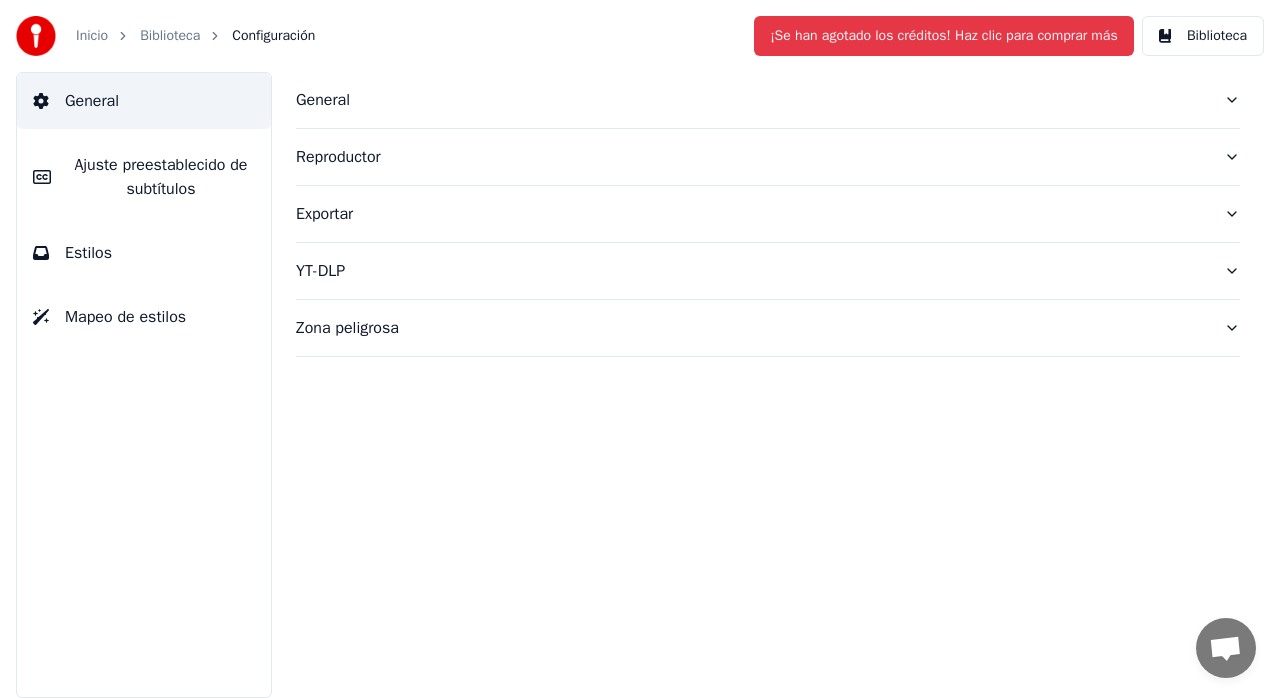 click on "Inicio Biblioteca Configuración" at bounding box center [195, 36] 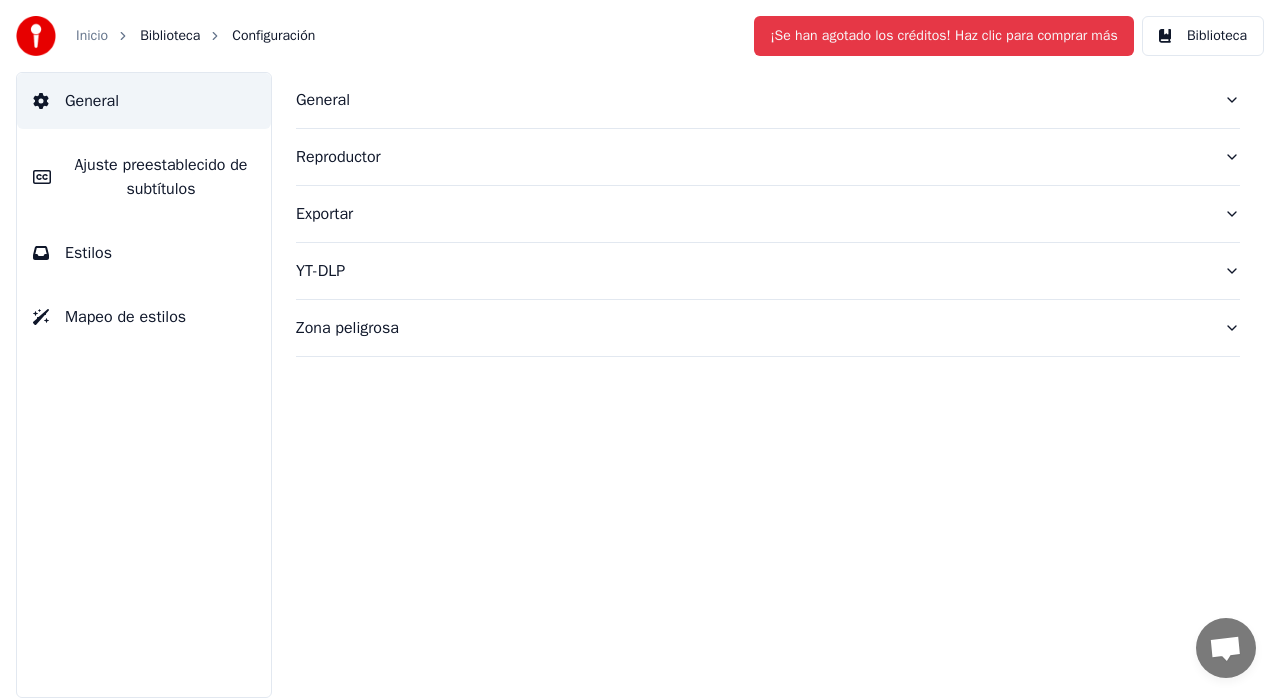click on "Biblioteca" at bounding box center [170, 36] 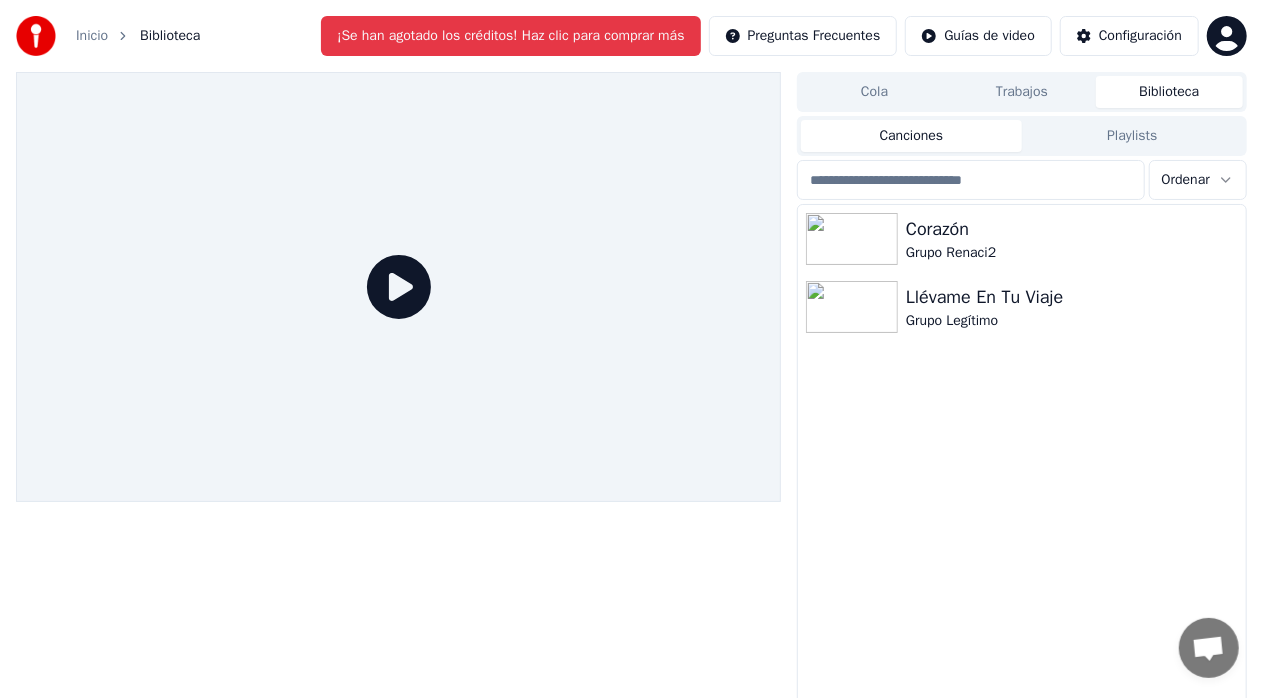 click on "Cola Trabajos Biblioteca" at bounding box center (1022, 92) 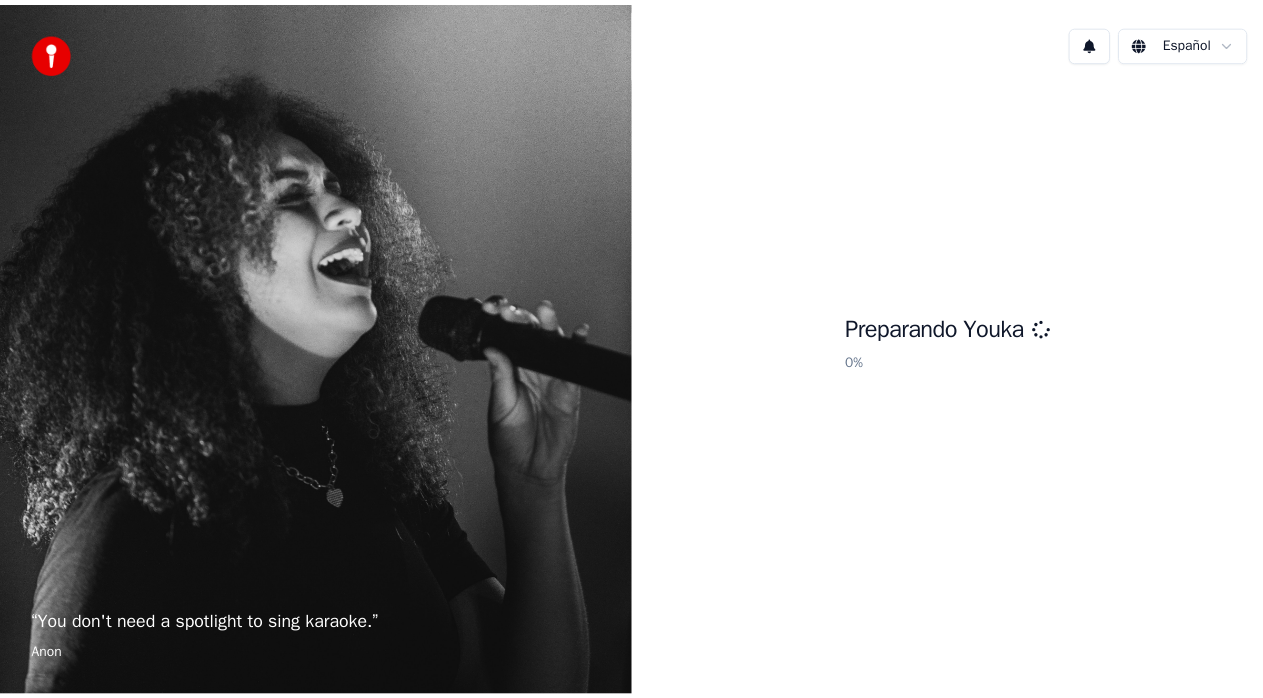 scroll, scrollTop: 0, scrollLeft: 0, axis: both 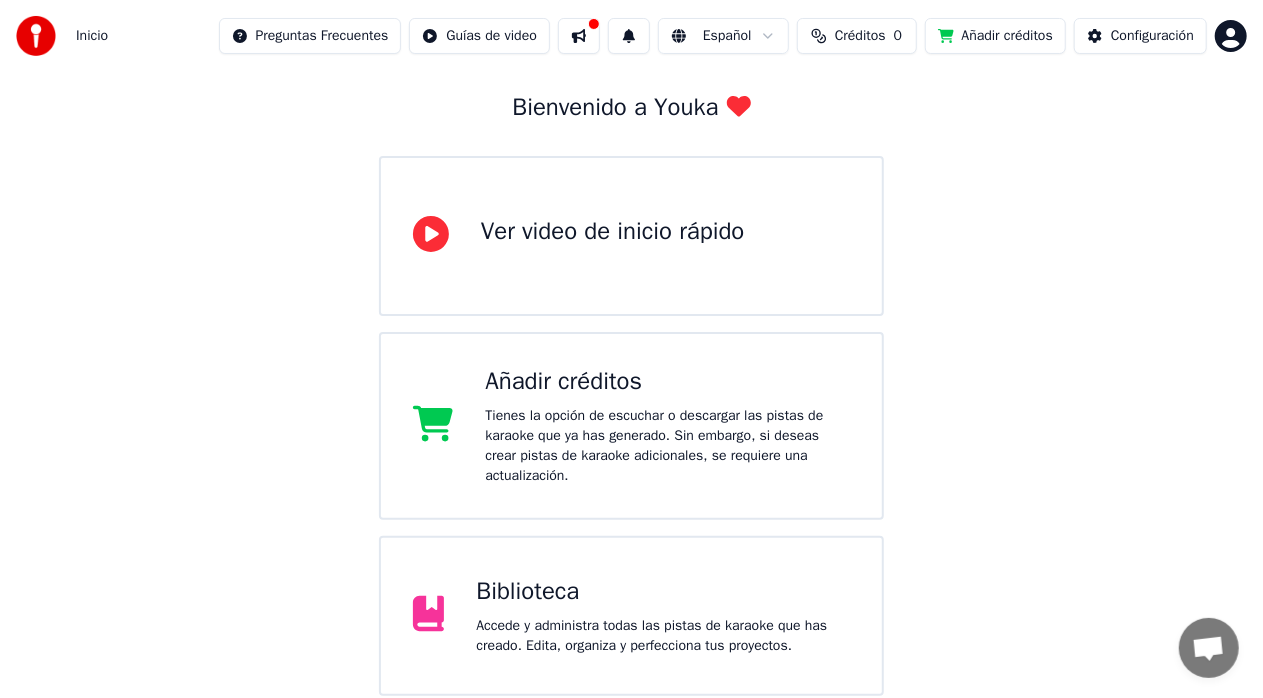 click on "Tienes la opción de escuchar o descargar las pistas de karaoke que ya has generado. Sin embargo, si deseas crear pistas de karaoke adicionales, se requiere una actualización." at bounding box center [667, 446] 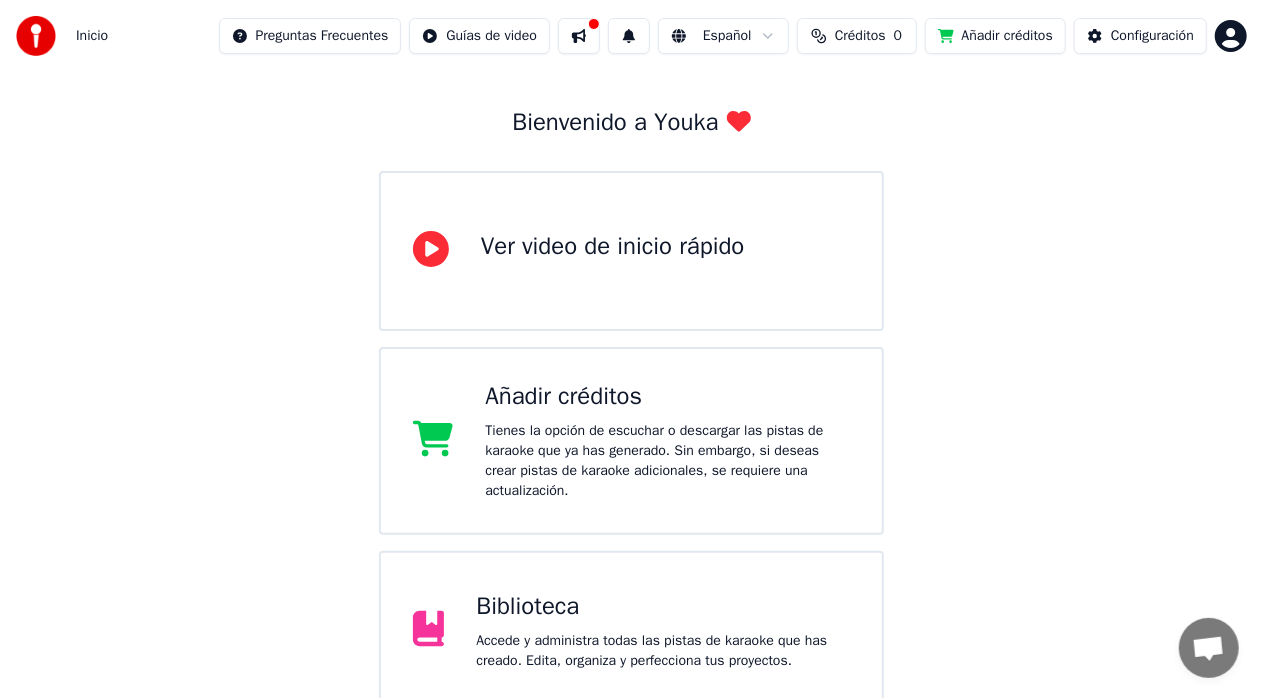 scroll, scrollTop: 0, scrollLeft: 0, axis: both 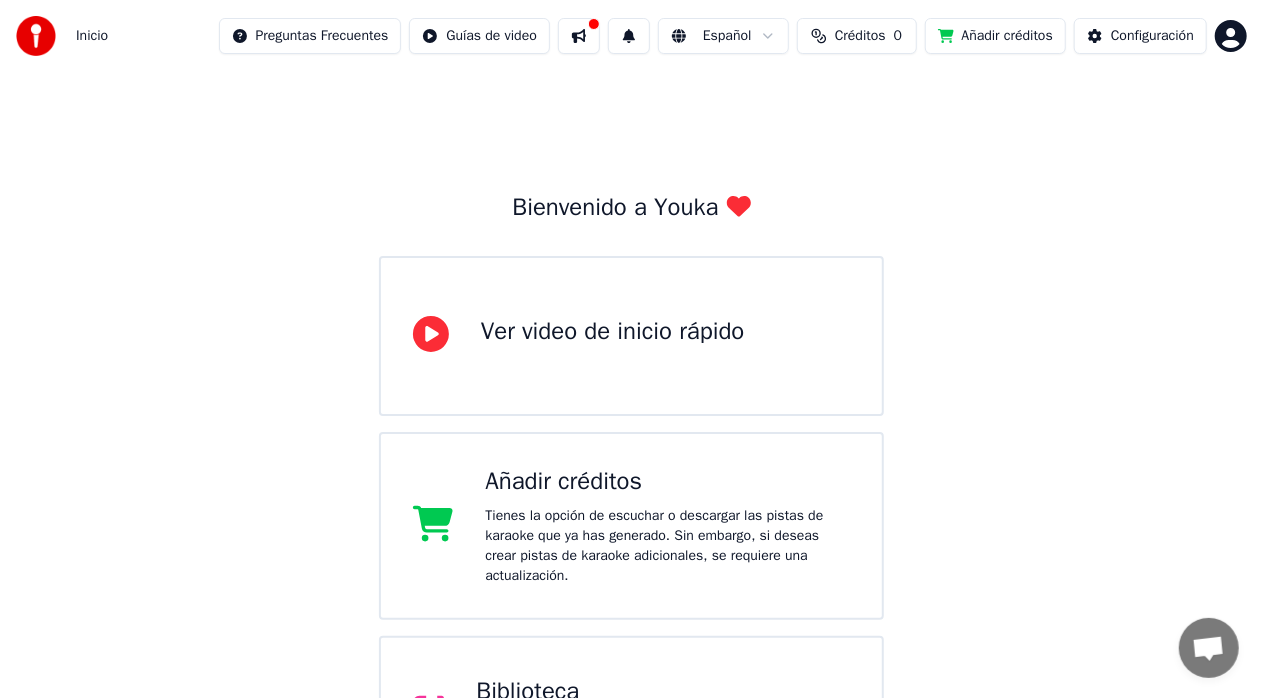 click on "Inicio Preguntas Frecuentes Guías de video Español Créditos 0 Añadir créditos Configuración Bienvenido a Youka Ver video de inicio rápido Añadir créditos Tienes la opción de escuchar o descargar las pistas de karaoke que ya has generado. Sin embargo, si deseas crear pistas de karaoke adicionales, se requiere una actualización. Biblioteca Accede y administra todas las pistas de karaoke que has creado. Edita, organiza y perfecciona tus proyectos. Crear Karaoke Crea karaoke a partir de archivos de audio o video (MP3, MP4 y más), o pega una URL para generar instantáneamente un video de karaoke con letras sincronizadas. Por favor, actualiza a la última versión Tu versión de Youka está obsoleta. Por favor, guarda tu biblioteca y tus ajustes (Ajustes > Zona peligrosa > Exportar ajustes) y actualiza a la última versión para continuar usando Youka." at bounding box center (631, 618) 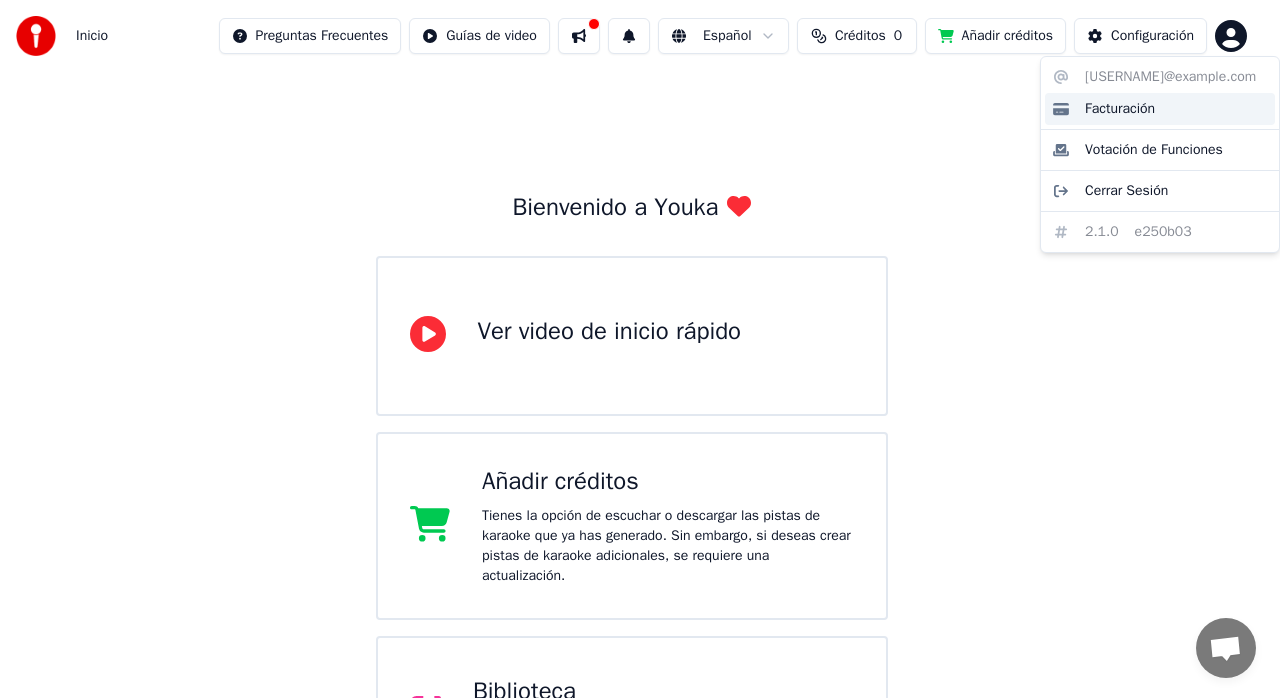 click on "Facturación" at bounding box center [1120, 109] 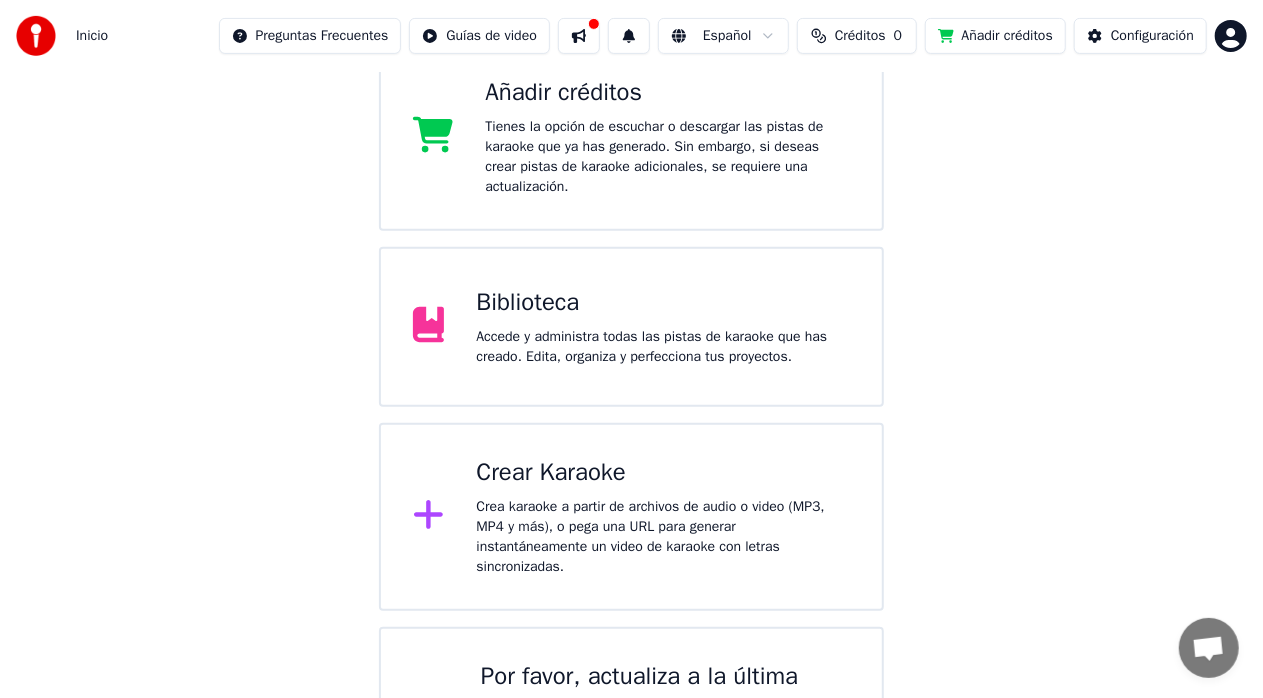 scroll, scrollTop: 498, scrollLeft: 0, axis: vertical 